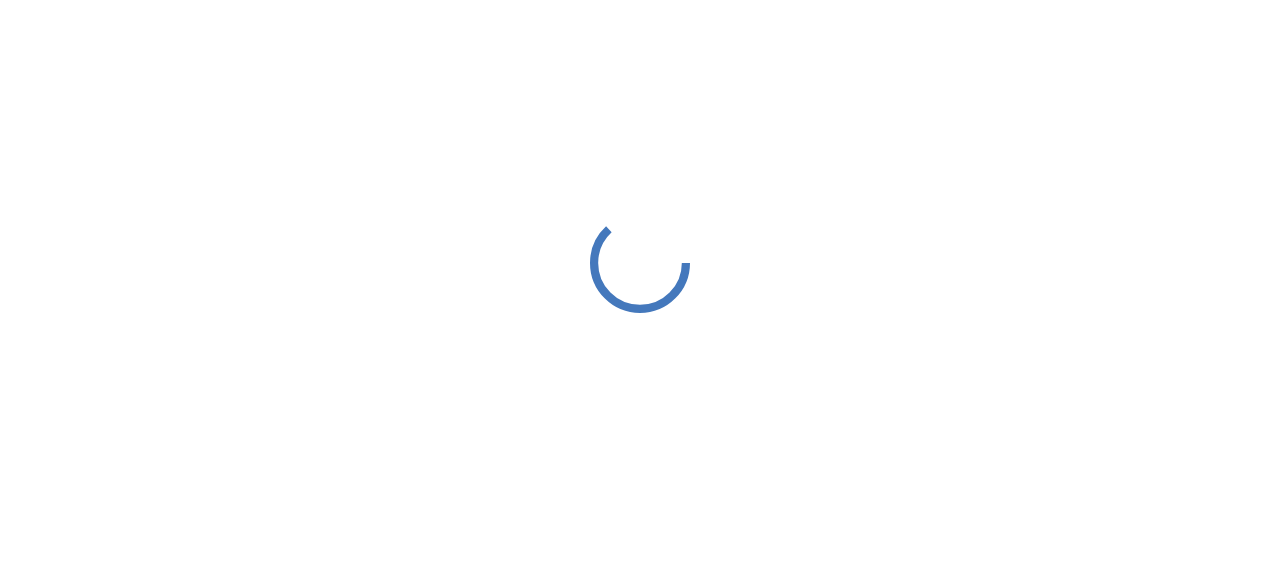 scroll, scrollTop: 0, scrollLeft: 0, axis: both 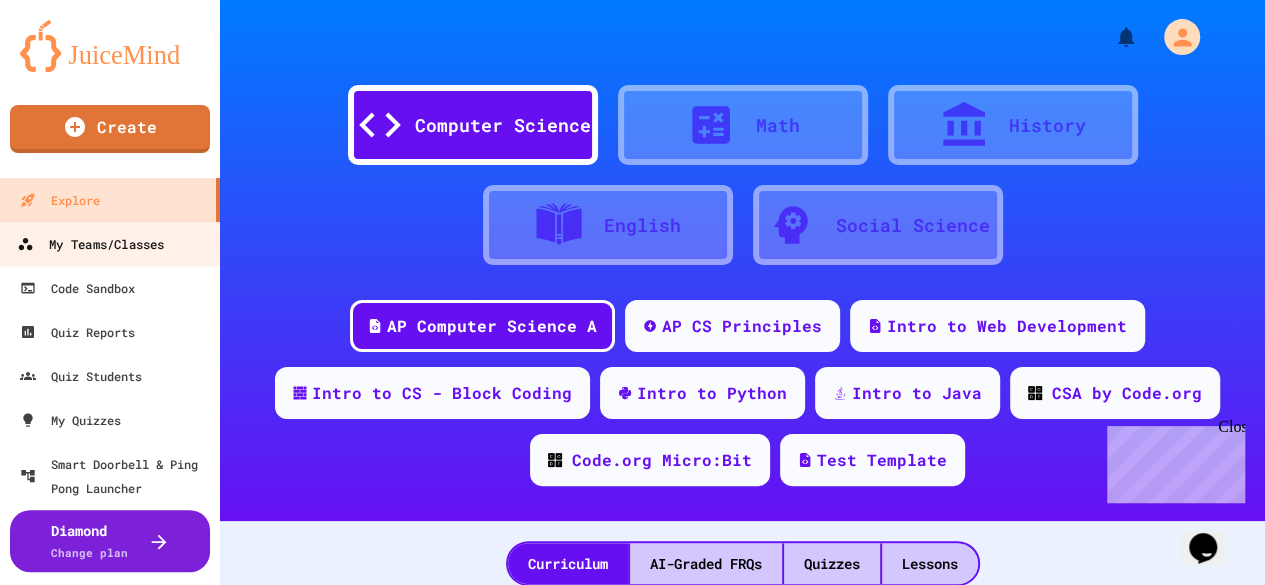 click on "My Teams/Classes" at bounding box center [90, 244] 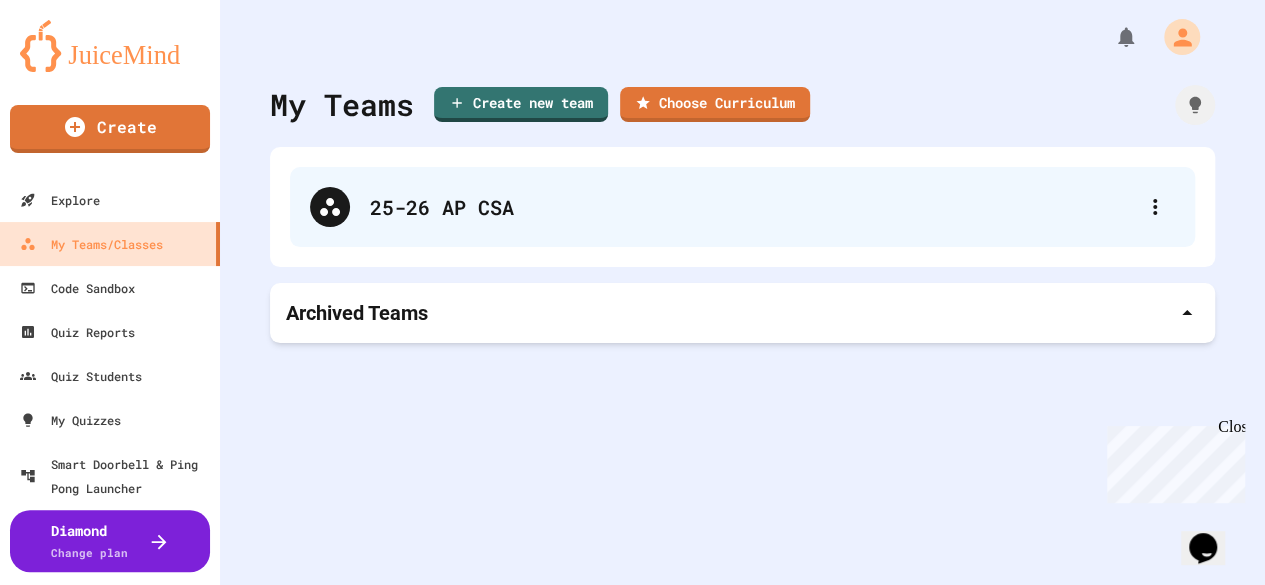click on "25-26 AP CSA" at bounding box center [742, 207] 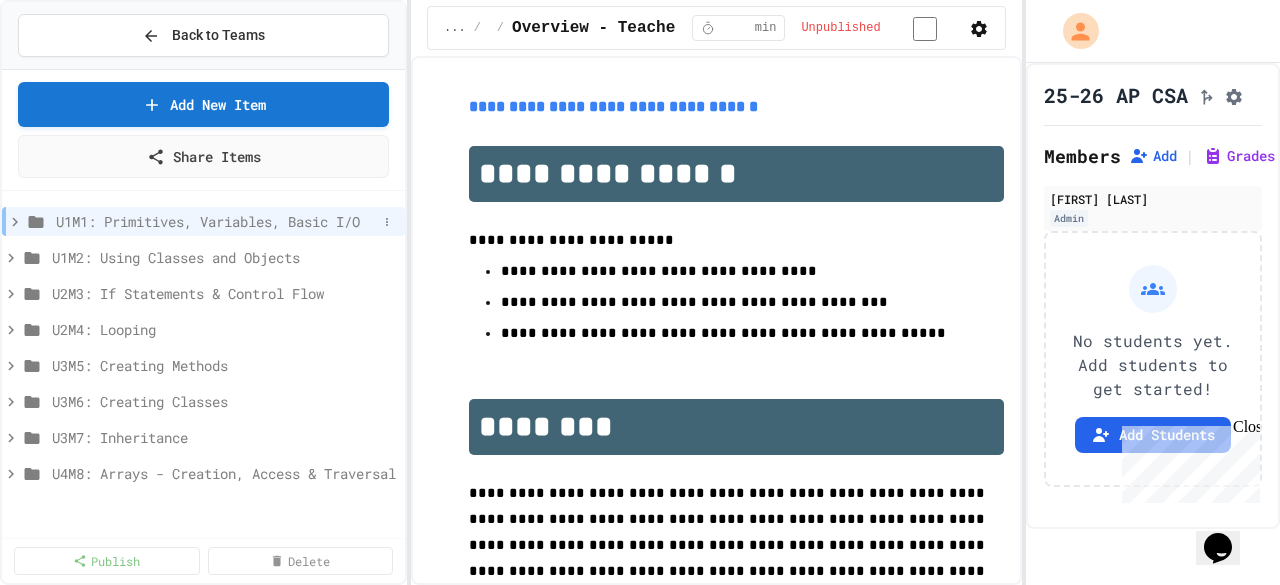 click 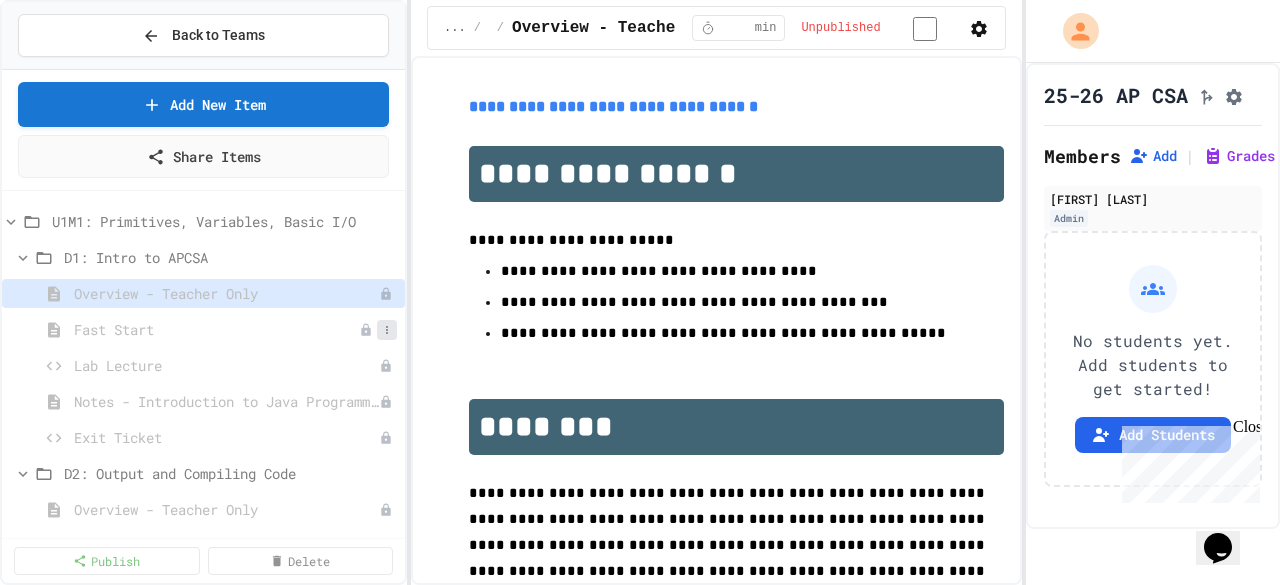 click 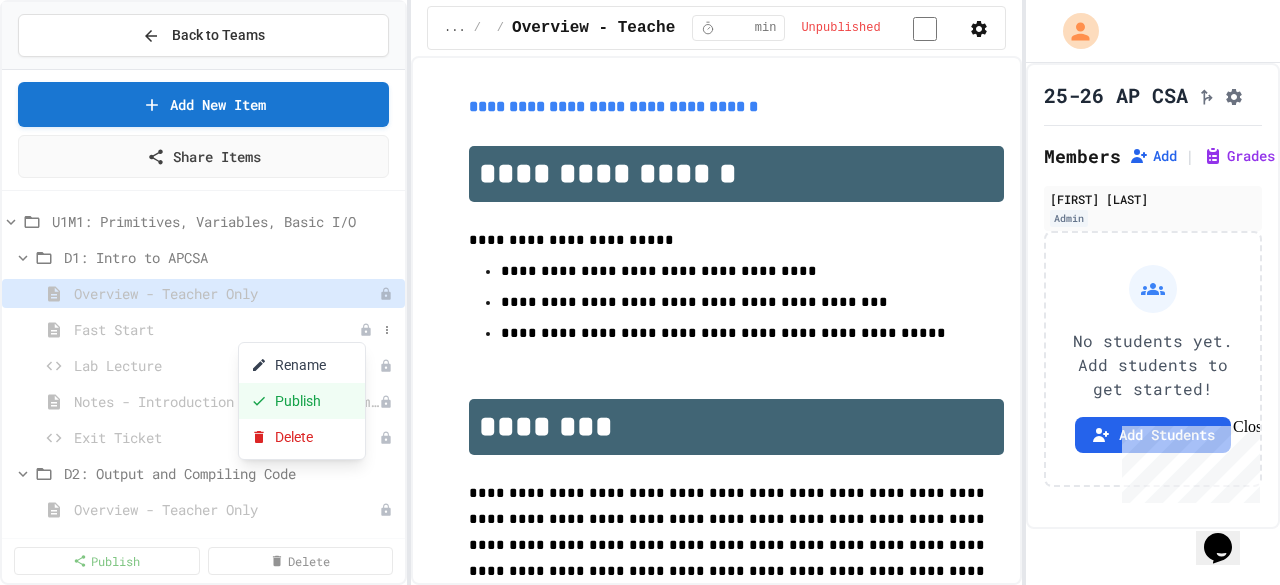 click on "Publish" at bounding box center [302, 401] 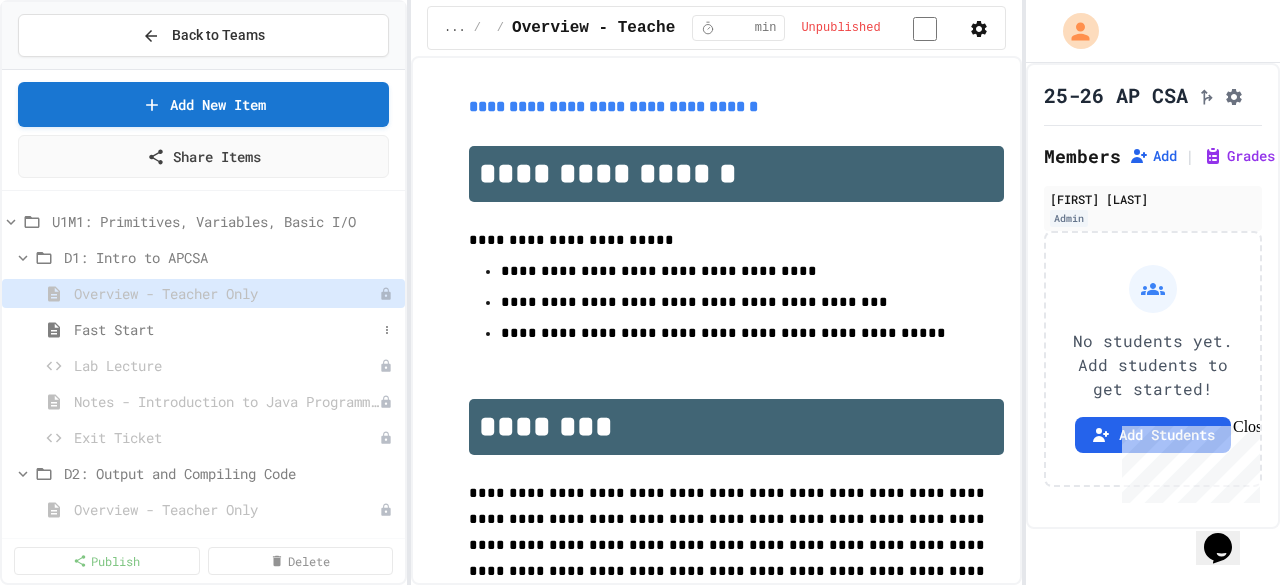 click on "Fast Start" at bounding box center [225, 329] 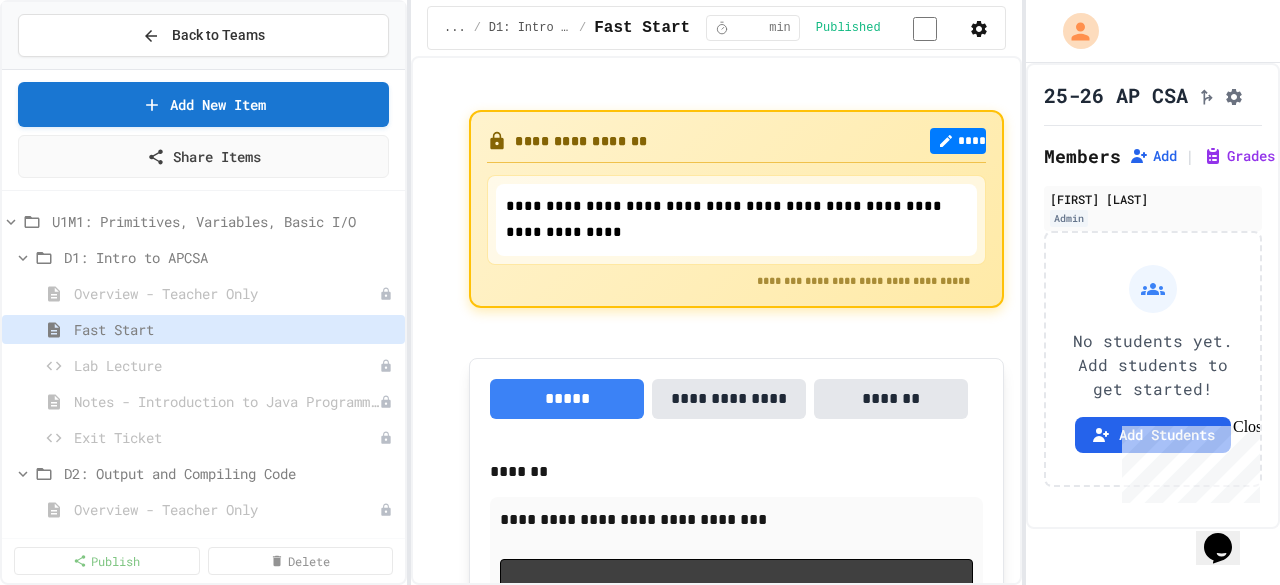 click on "*******" at bounding box center [891, 399] 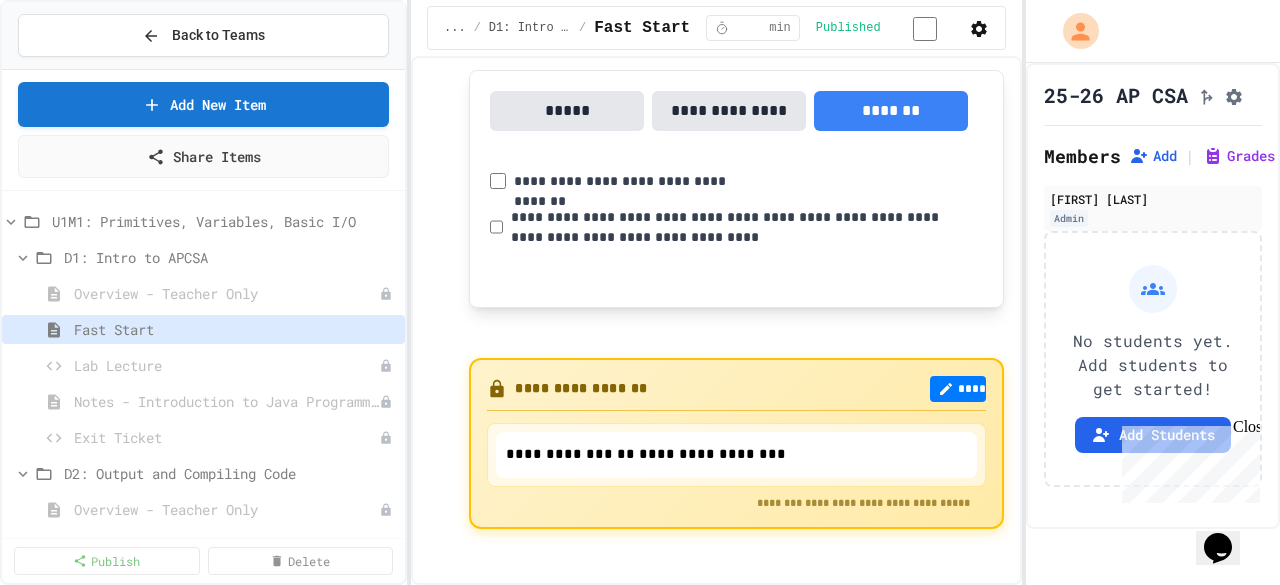 scroll, scrollTop: 0, scrollLeft: 0, axis: both 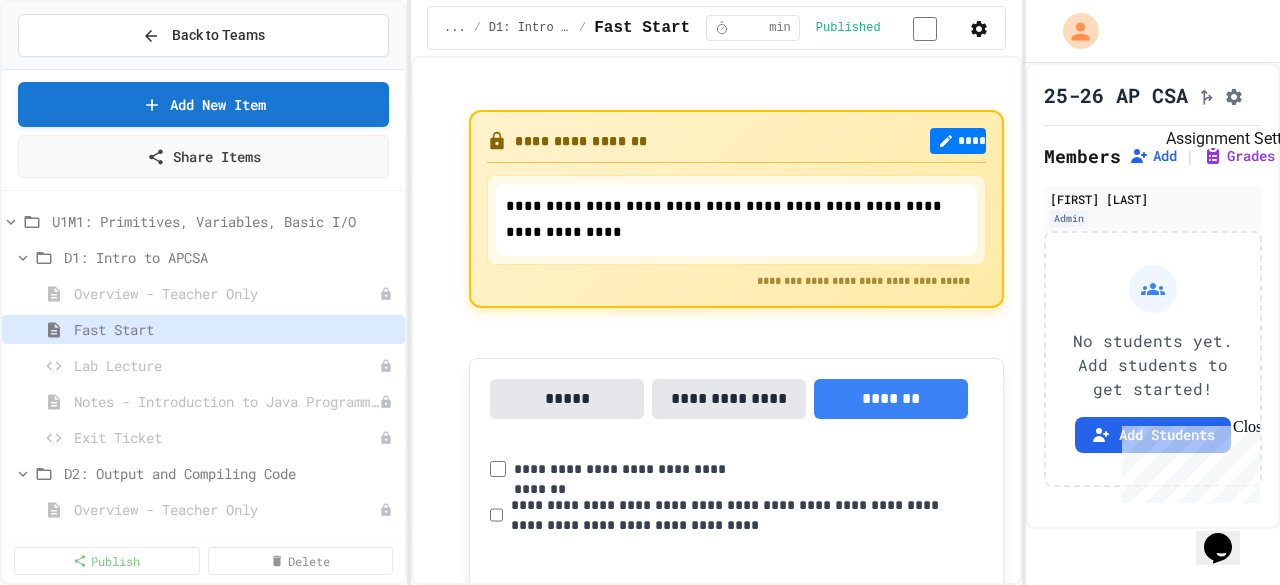 click 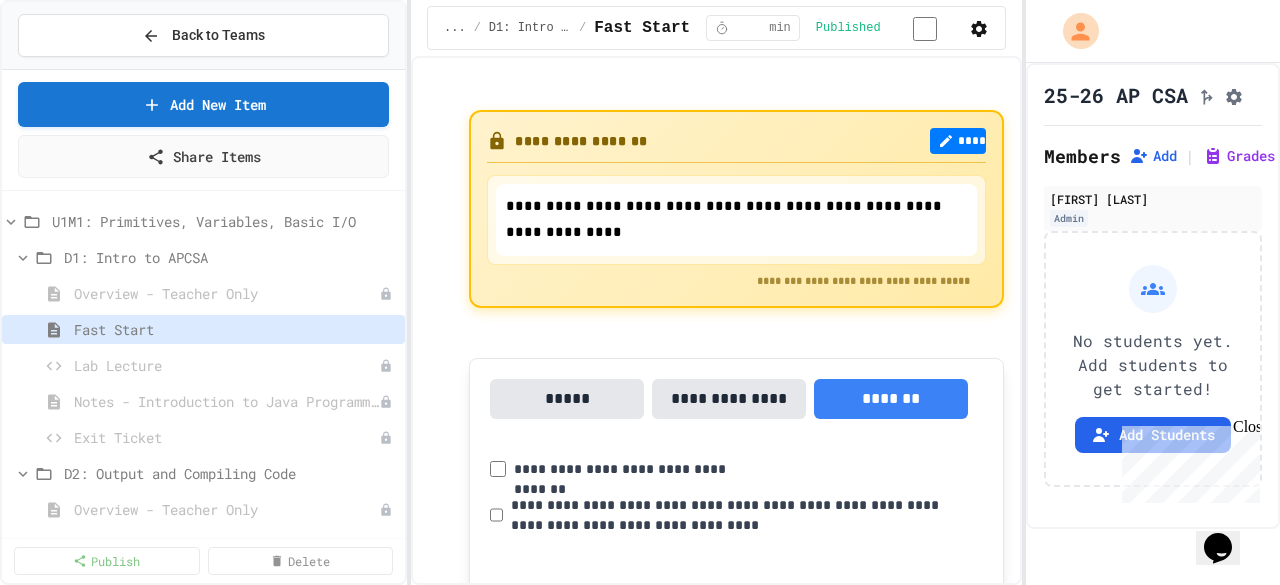 scroll, scrollTop: 676, scrollLeft: 0, axis: vertical 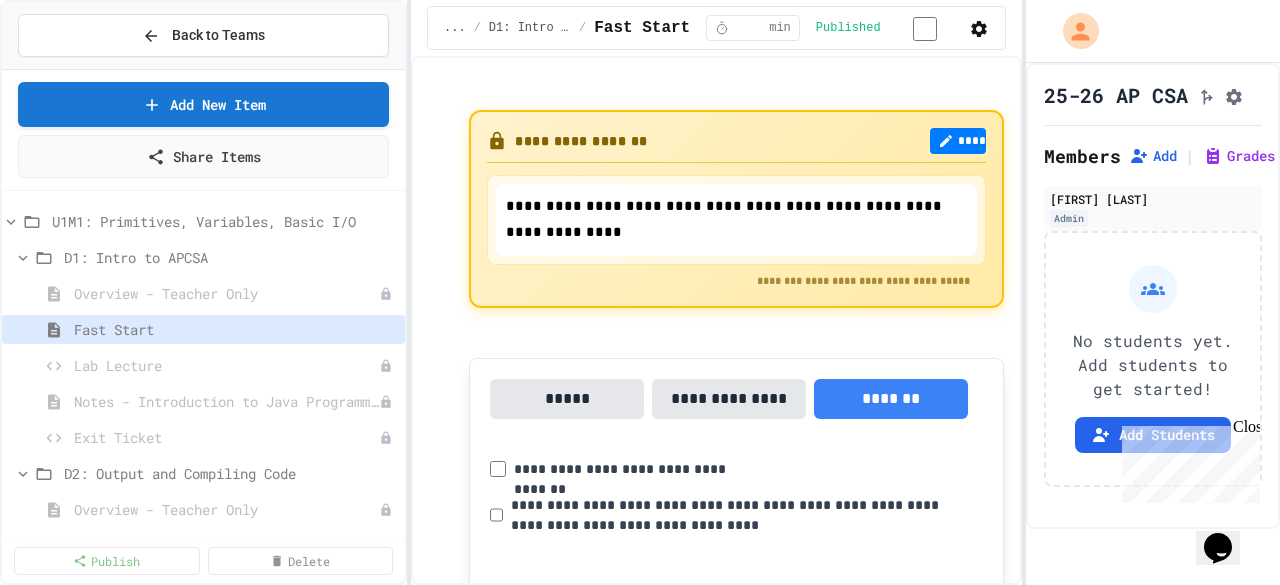 click at bounding box center [900, 617] 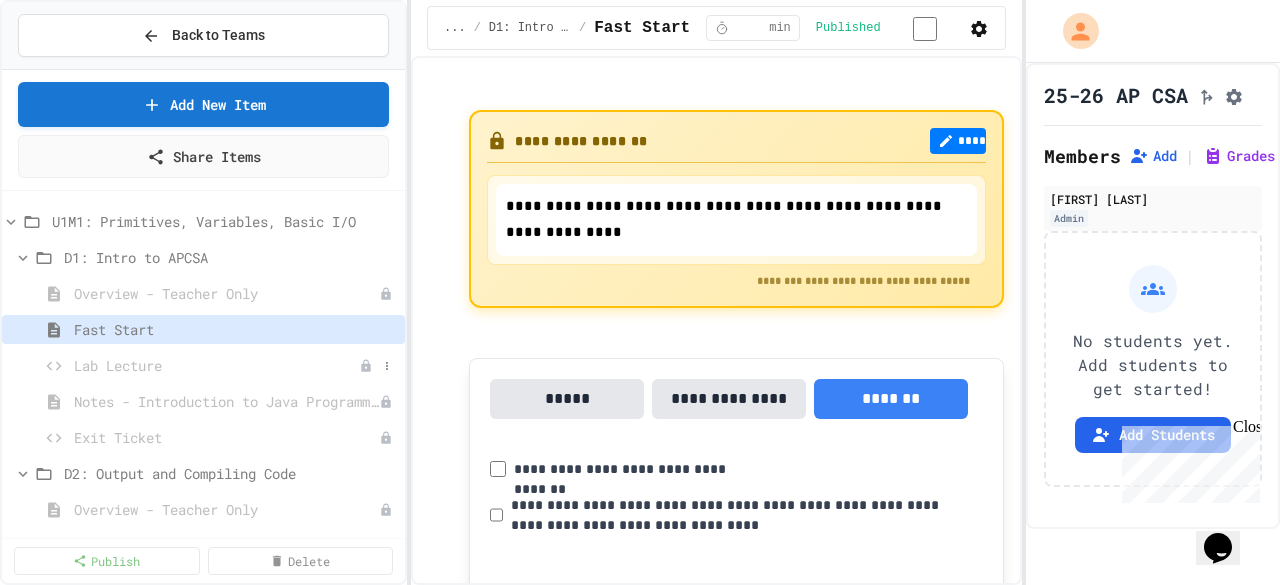 click on "Lab Lecture" at bounding box center [216, 365] 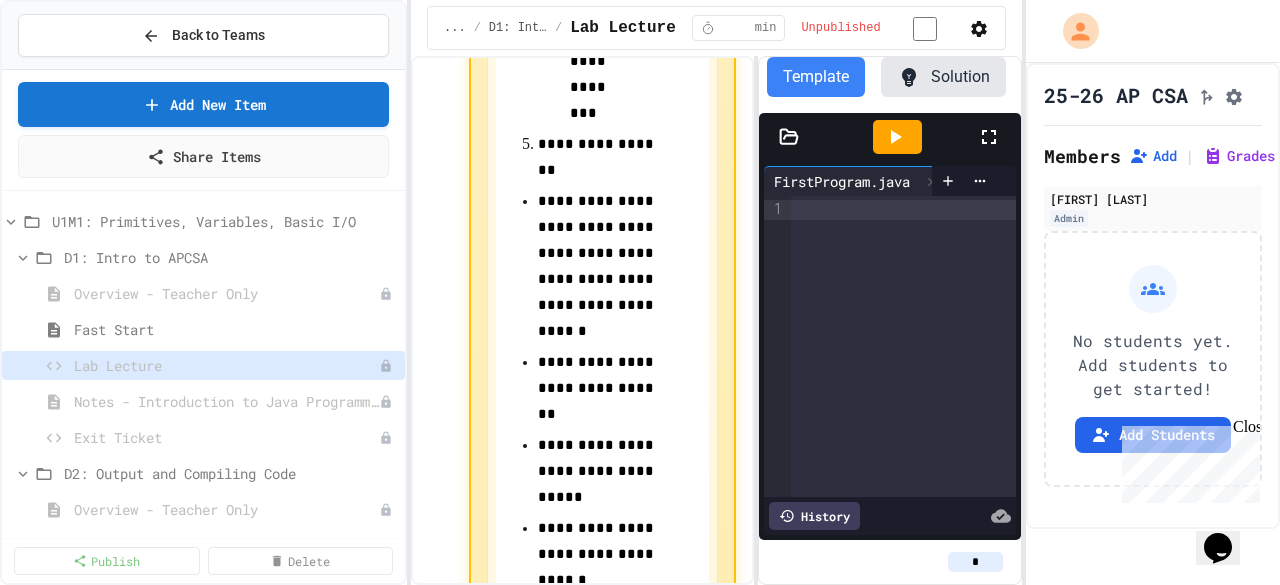 scroll, scrollTop: 1260, scrollLeft: 0, axis: vertical 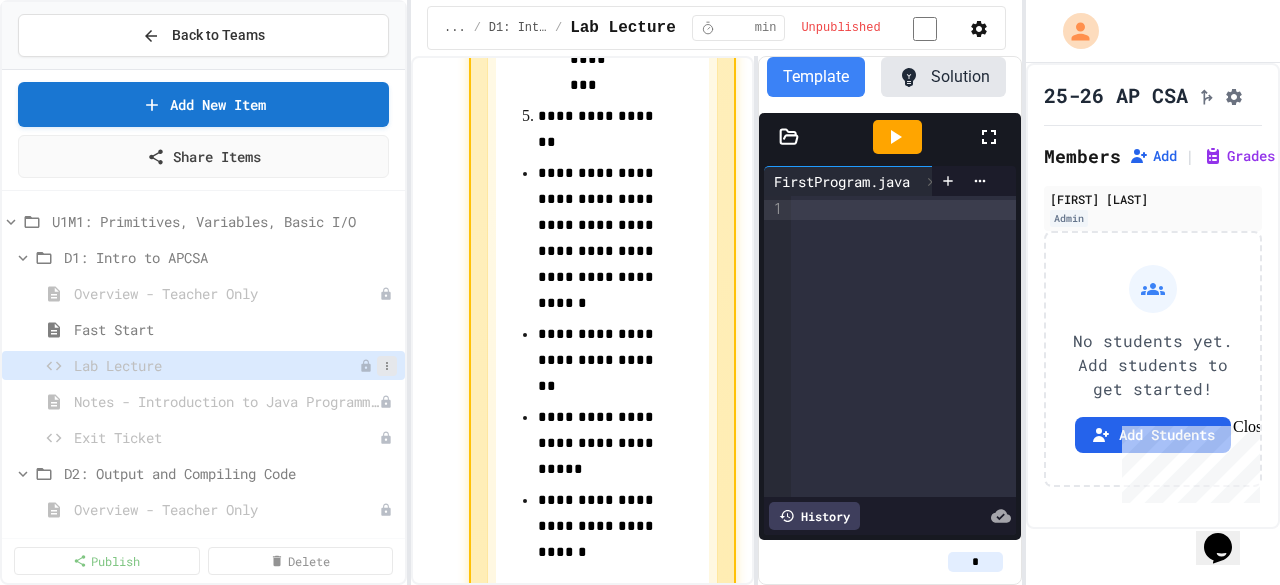 click 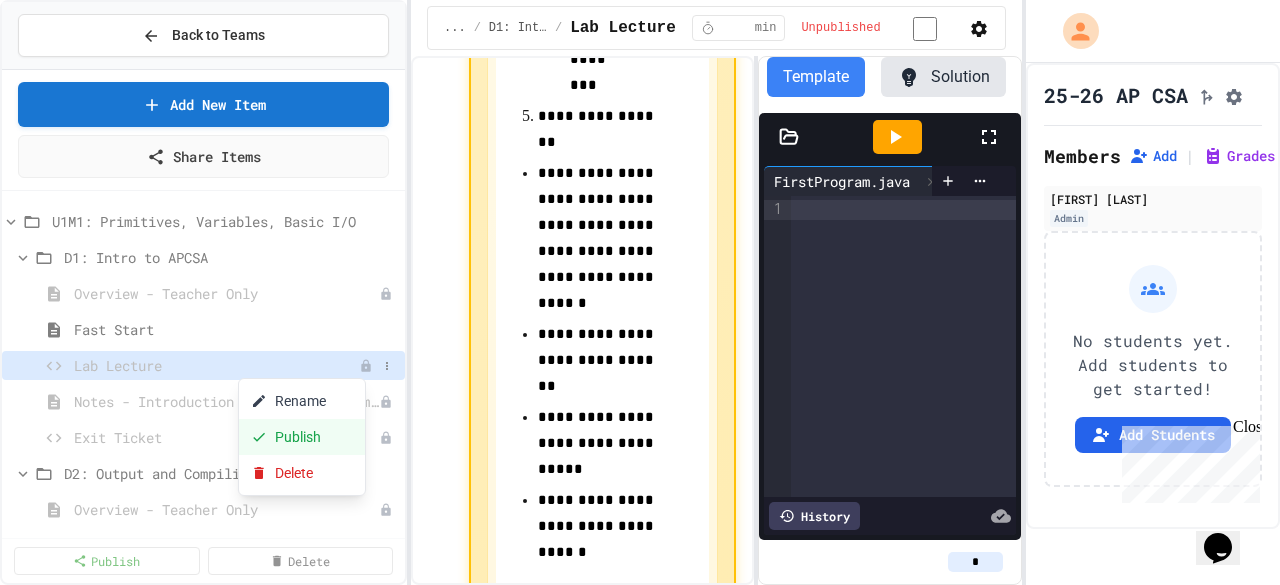click on "Publish" at bounding box center (302, 437) 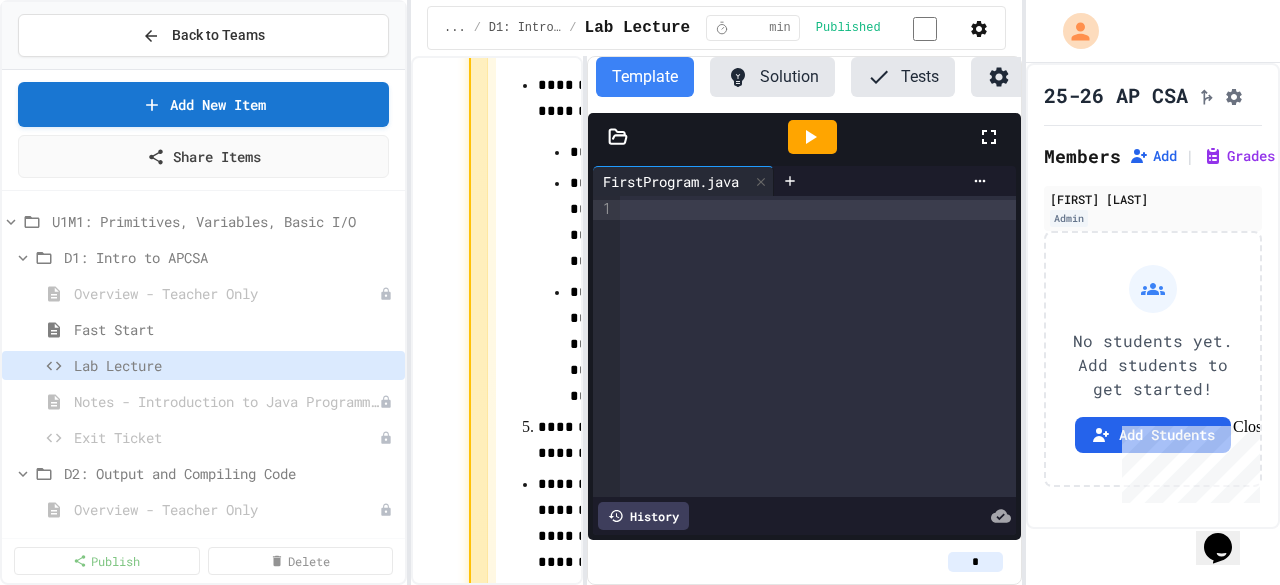 scroll, scrollTop: 1280, scrollLeft: 0, axis: vertical 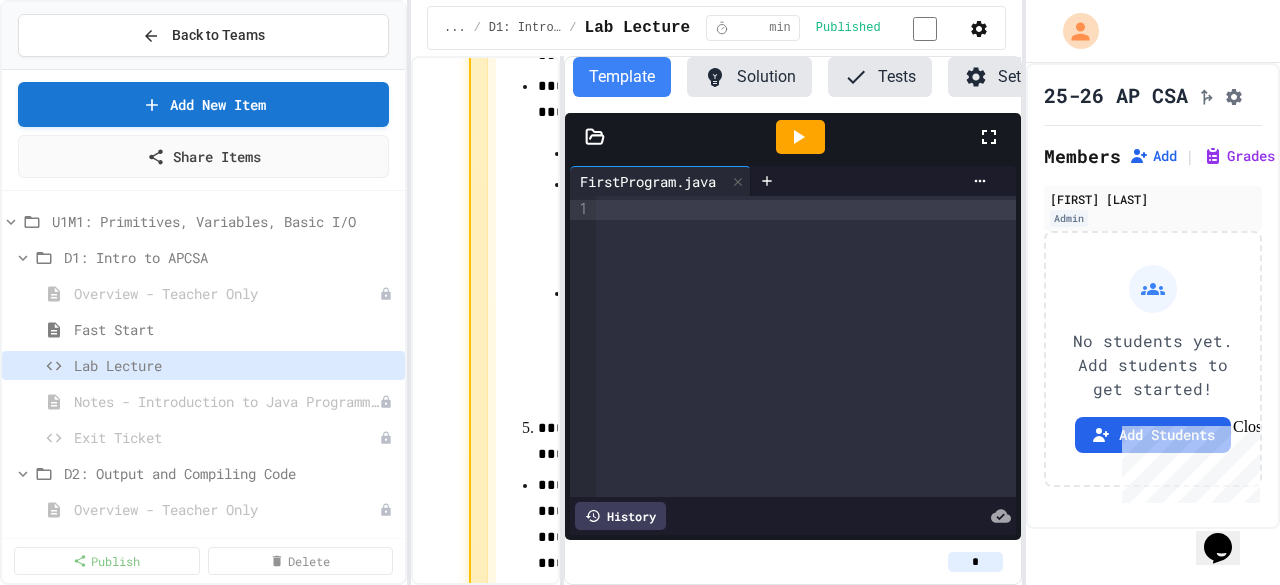 click on "**********" at bounding box center (716, 320) 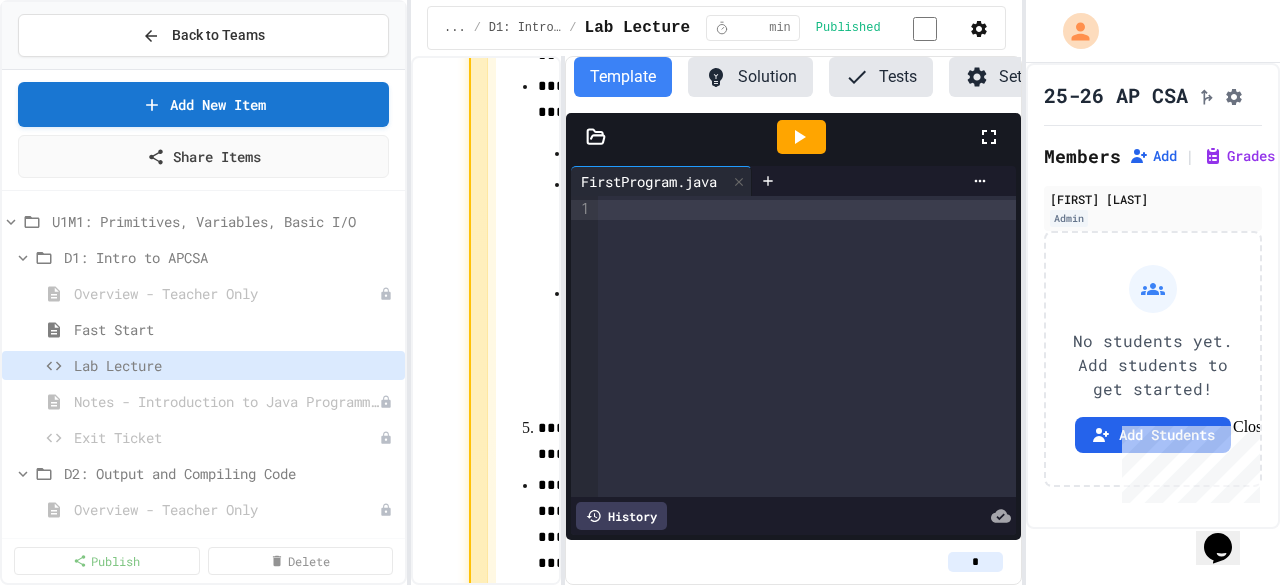 click 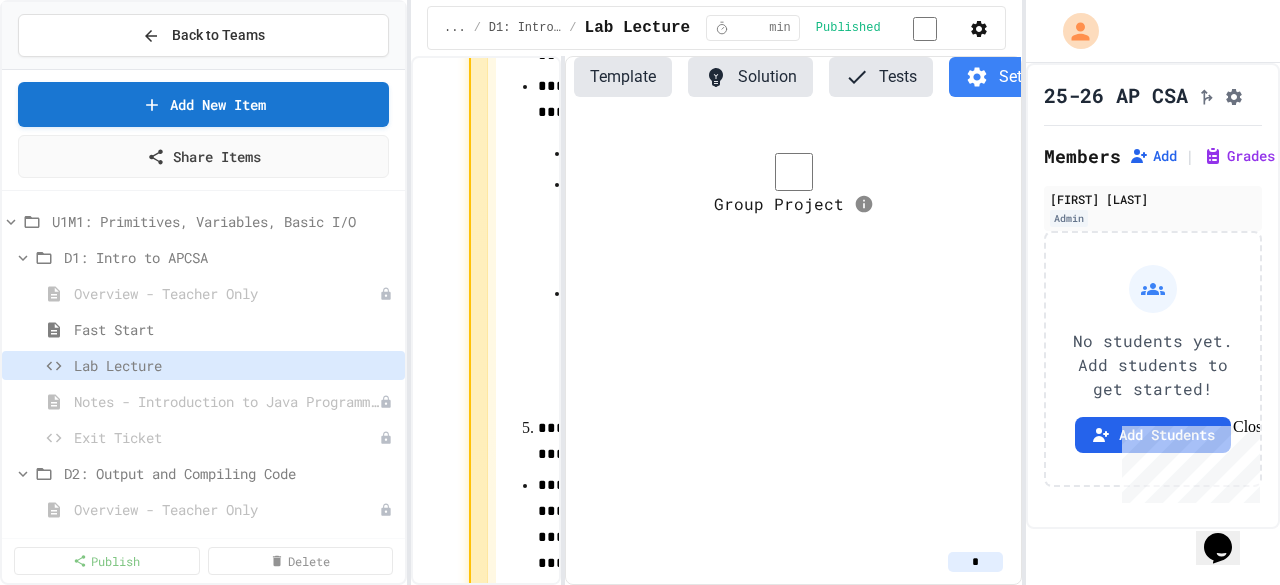 click 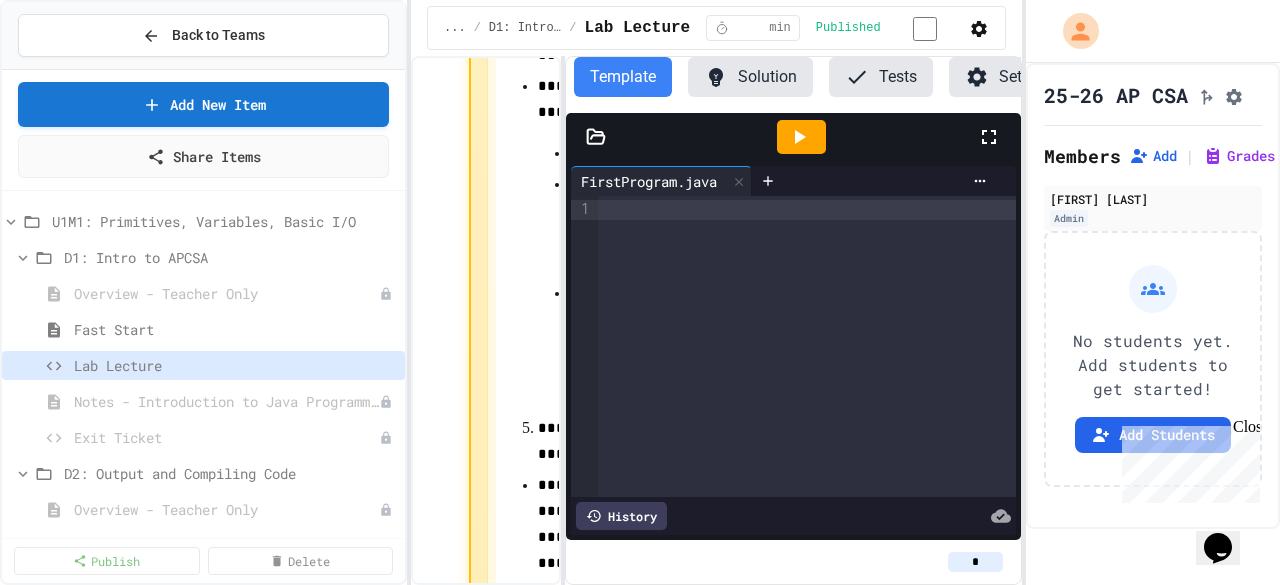 click 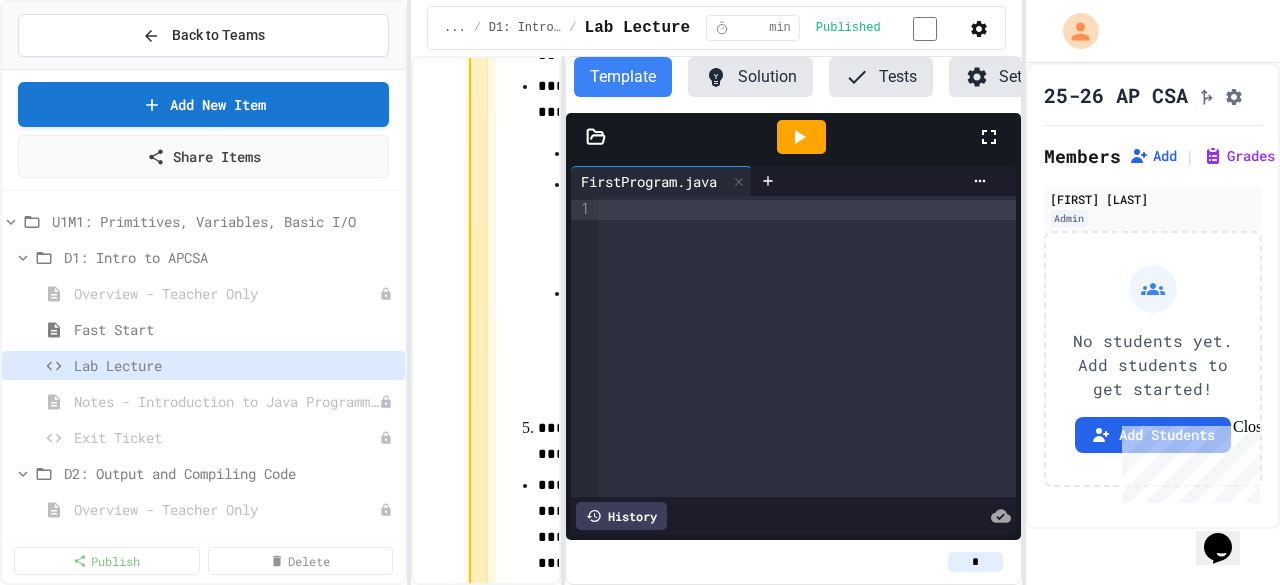 scroll, scrollTop: 942, scrollLeft: 0, axis: vertical 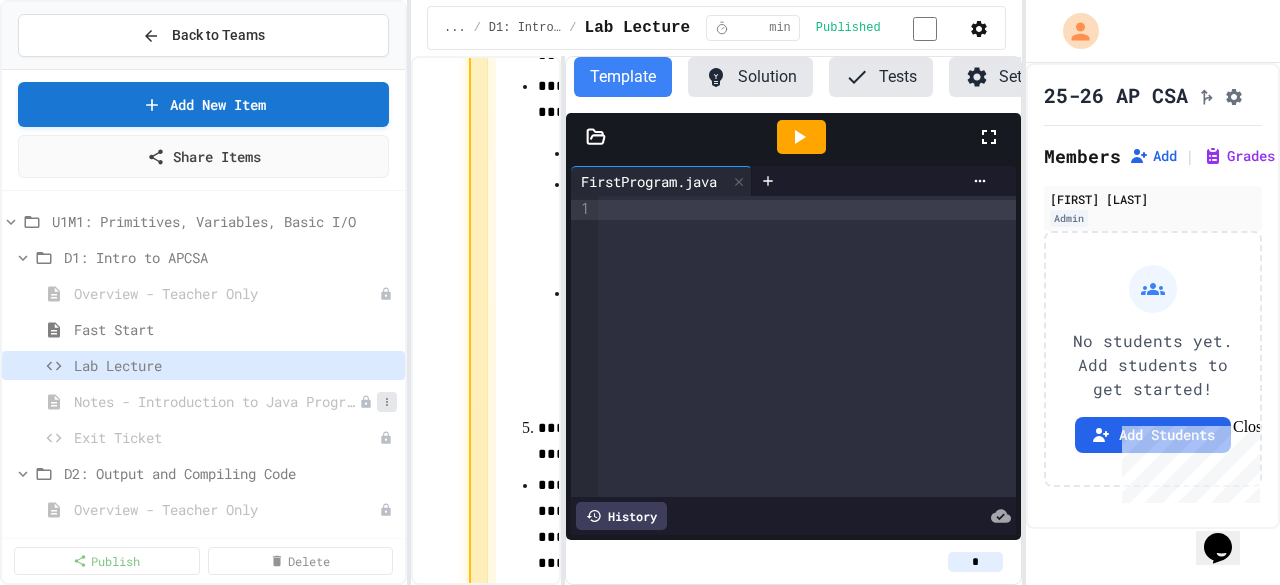 click 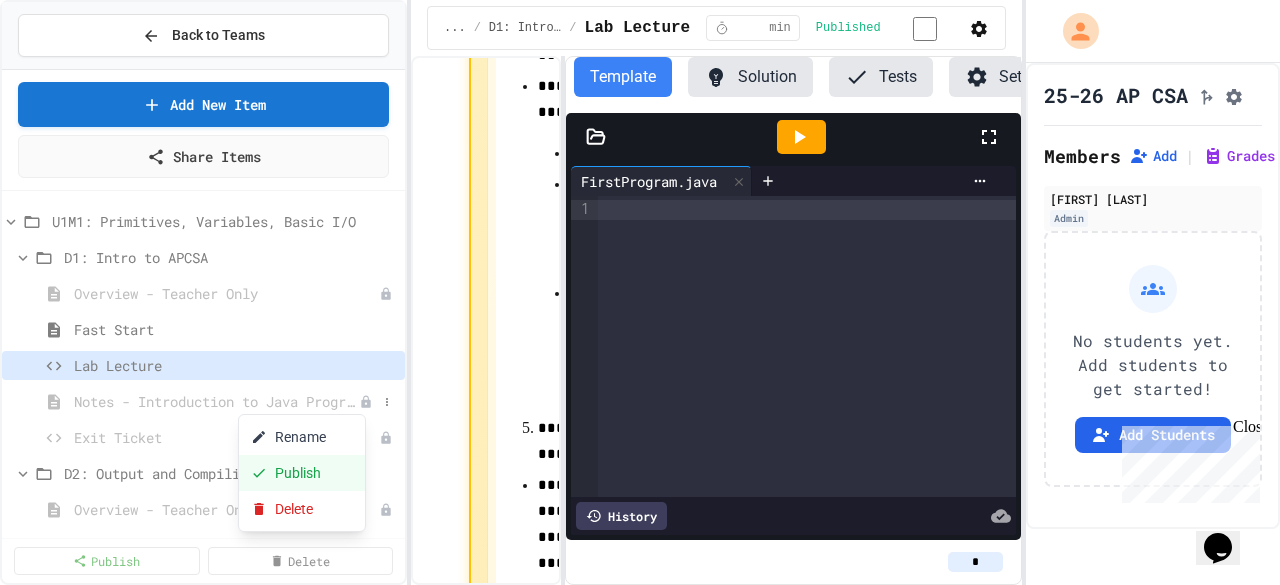 click on "Publish" at bounding box center (302, 473) 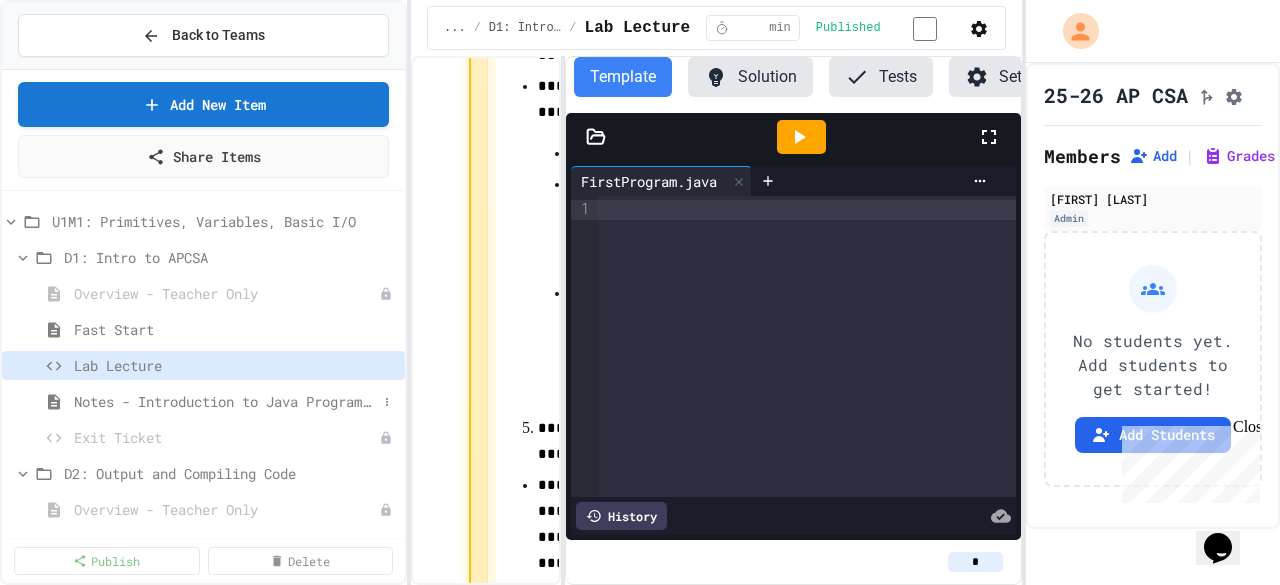 click on "Notes - Introduction to Java Programming" at bounding box center [225, 401] 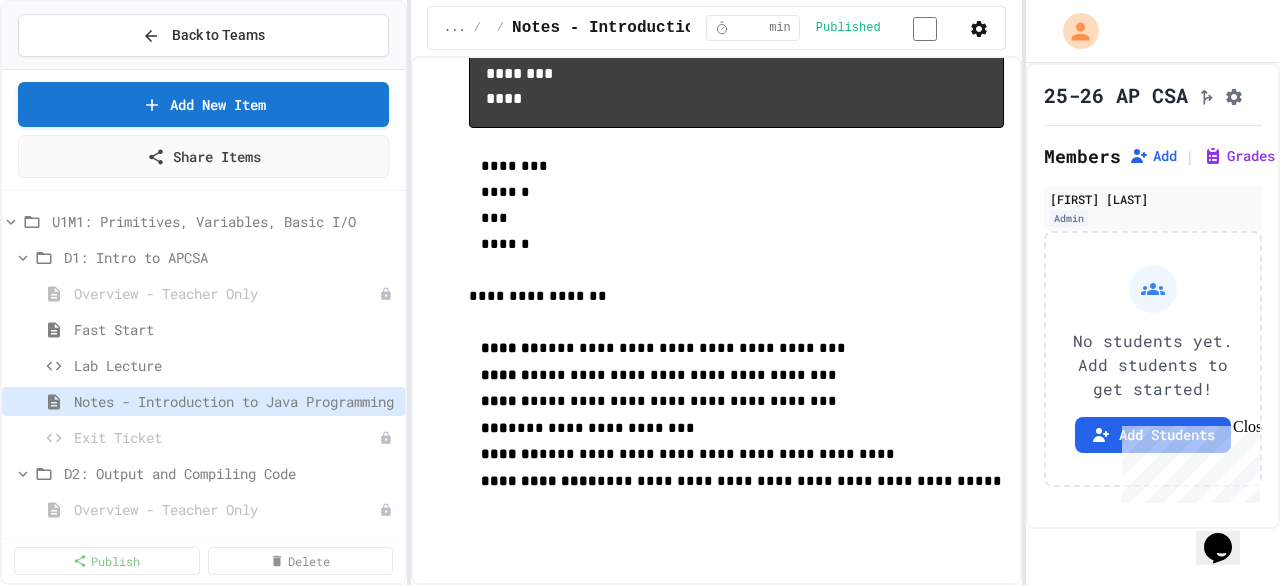 scroll, scrollTop: 1952, scrollLeft: 0, axis: vertical 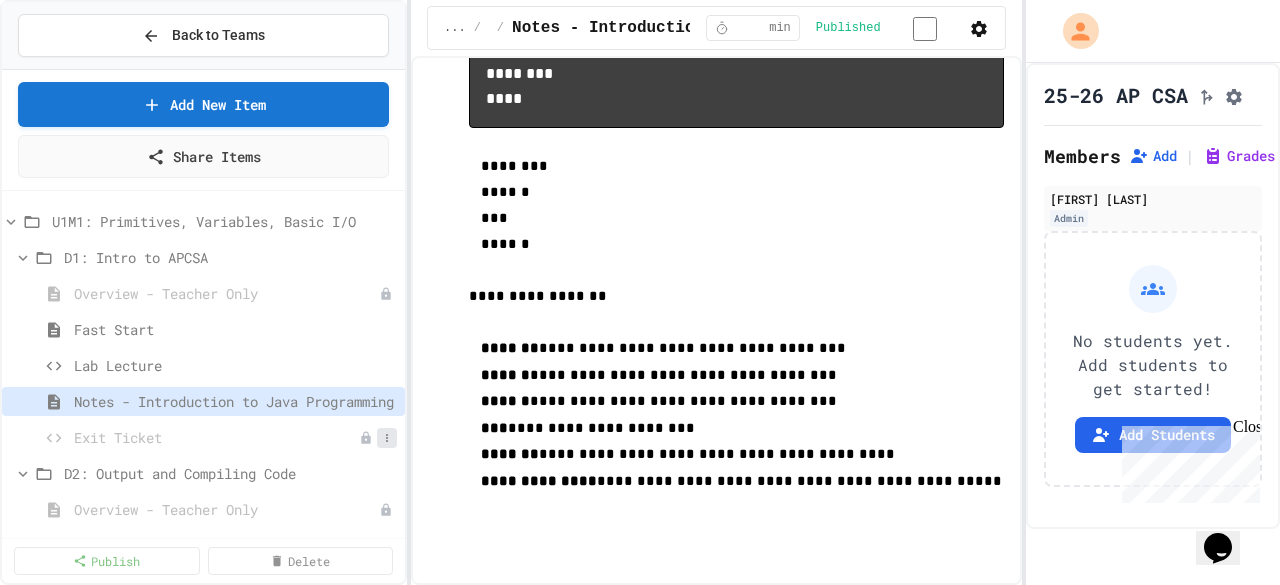 click 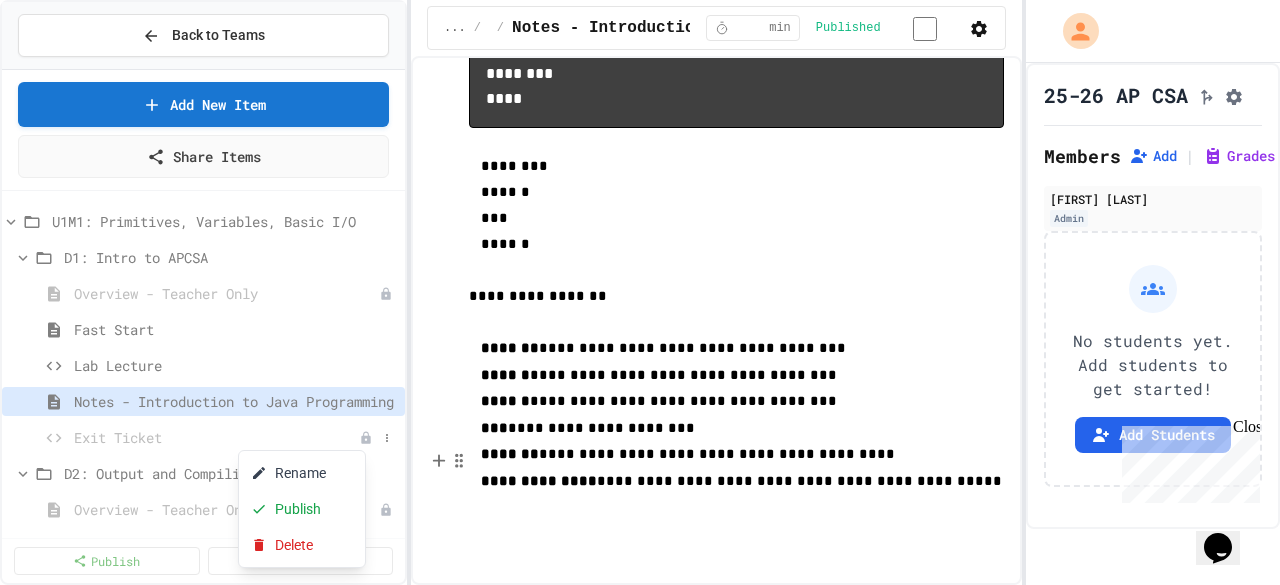 click at bounding box center [640, 292] 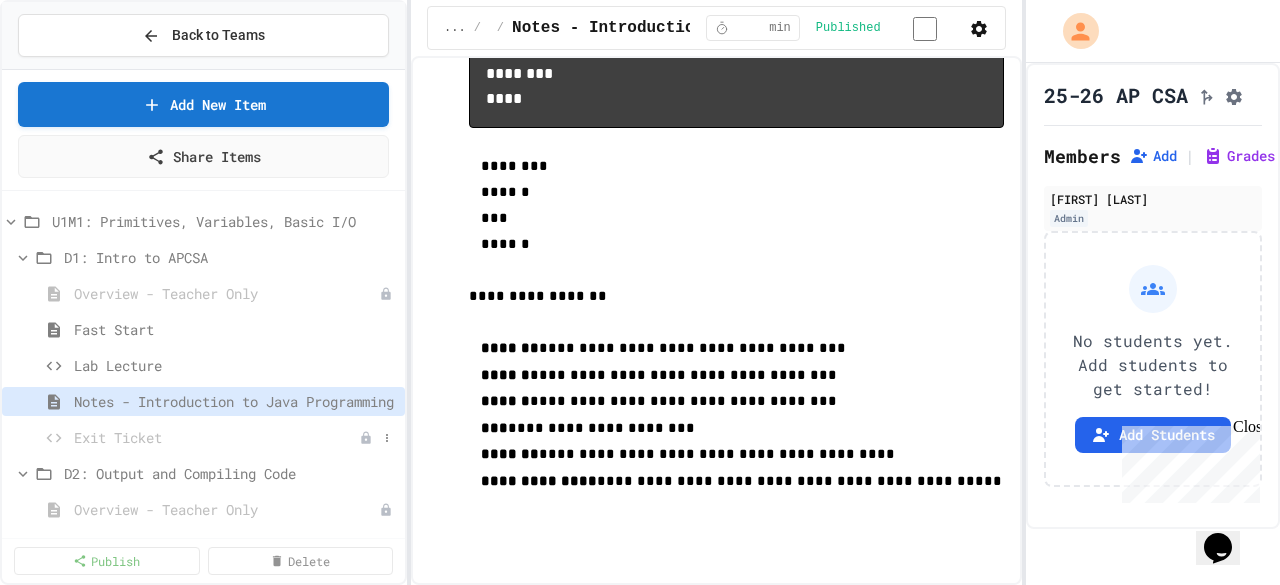 click on "Exit Ticket" at bounding box center (216, 437) 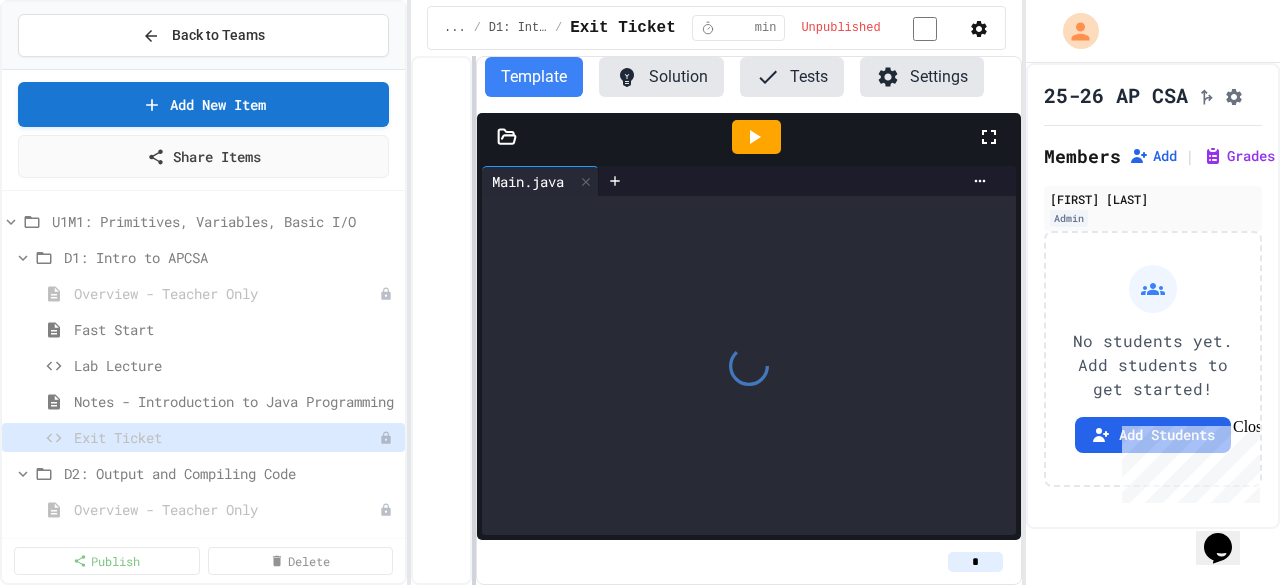 click at bounding box center [474, 320] 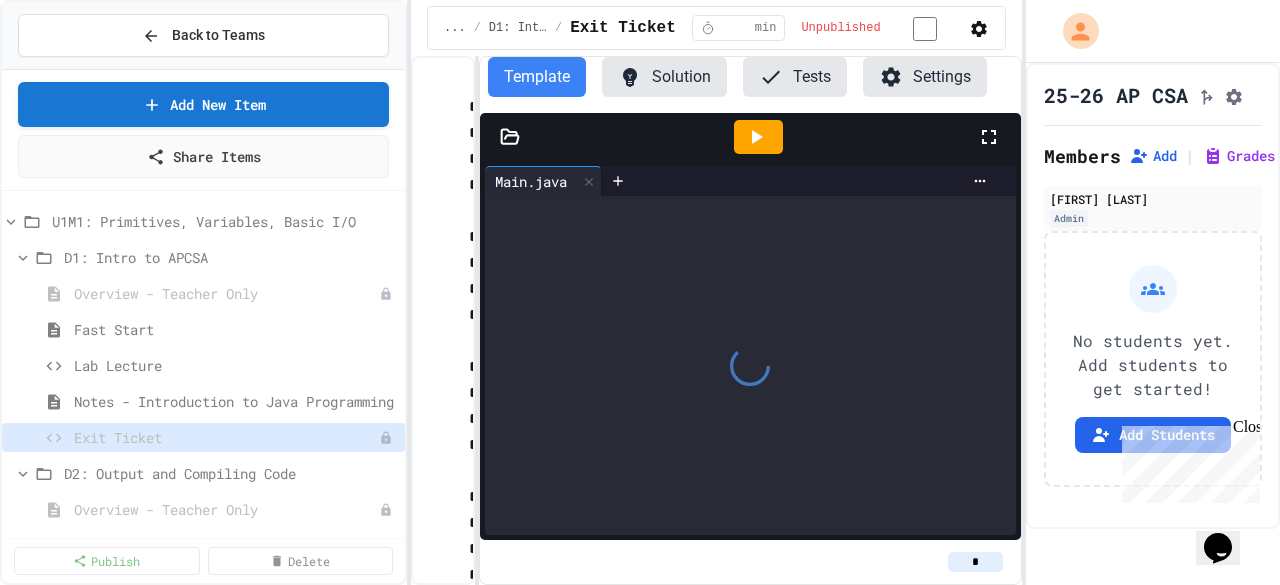click on "Settings" at bounding box center (925, 77) 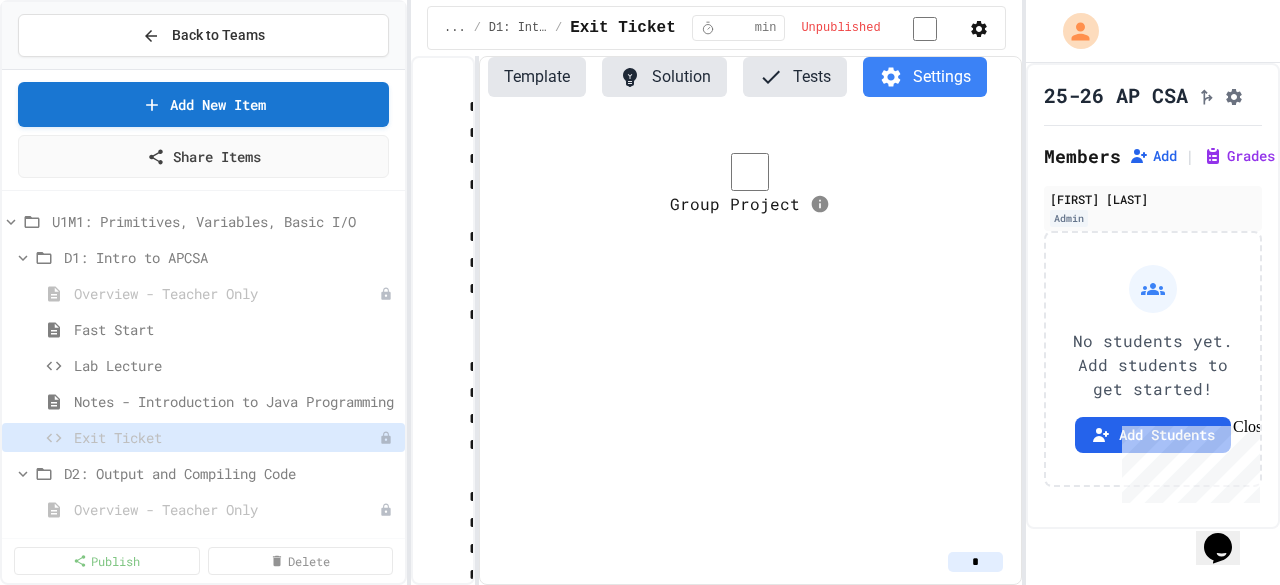 click on "Template" at bounding box center [537, 77] 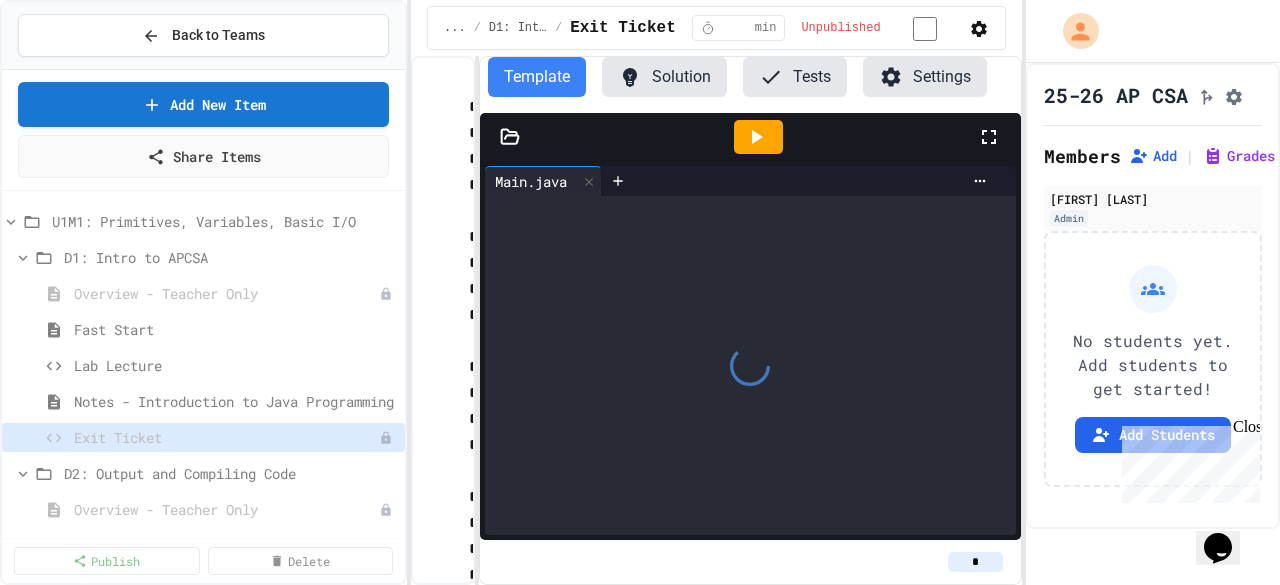 click at bounding box center (1220, 95) 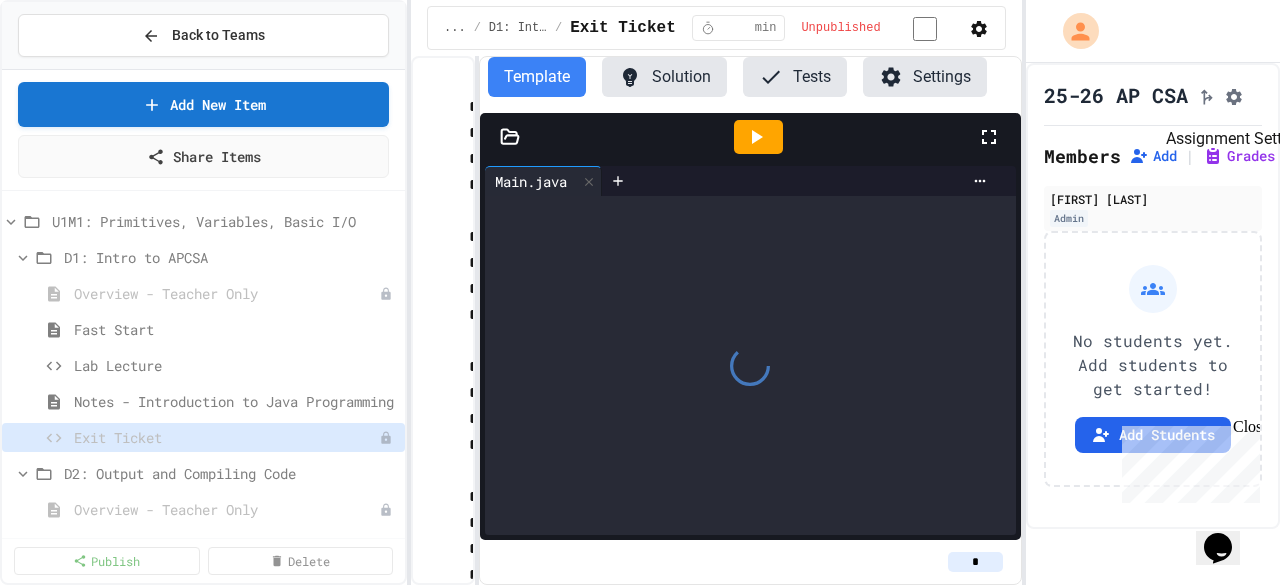 click at bounding box center (1234, 95) 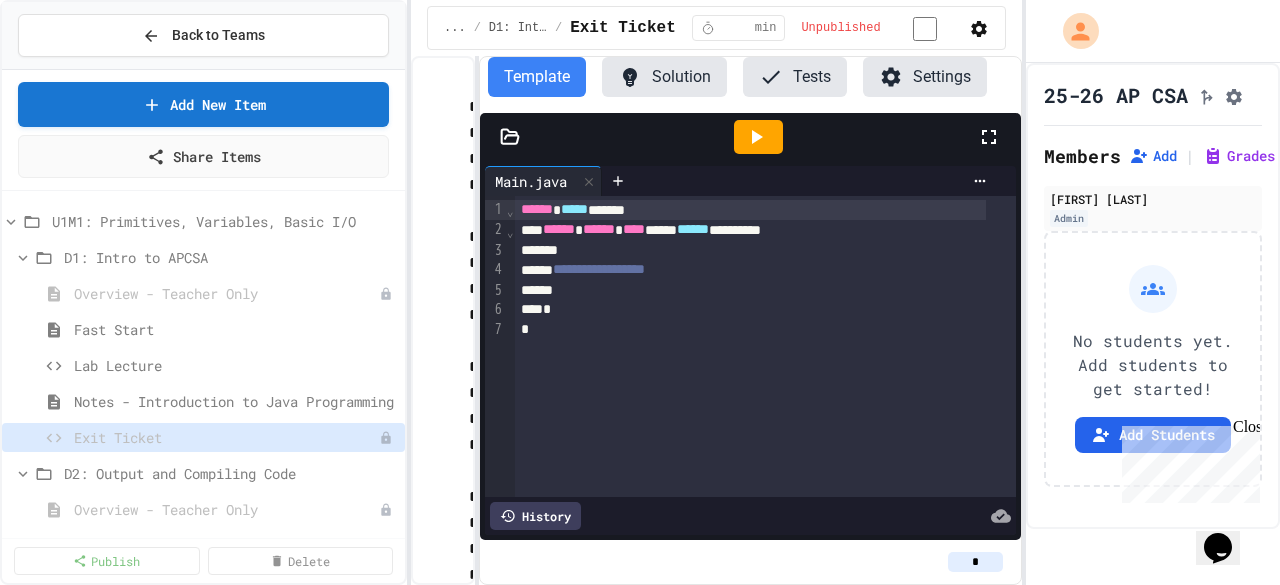 scroll, scrollTop: 1016, scrollLeft: 0, axis: vertical 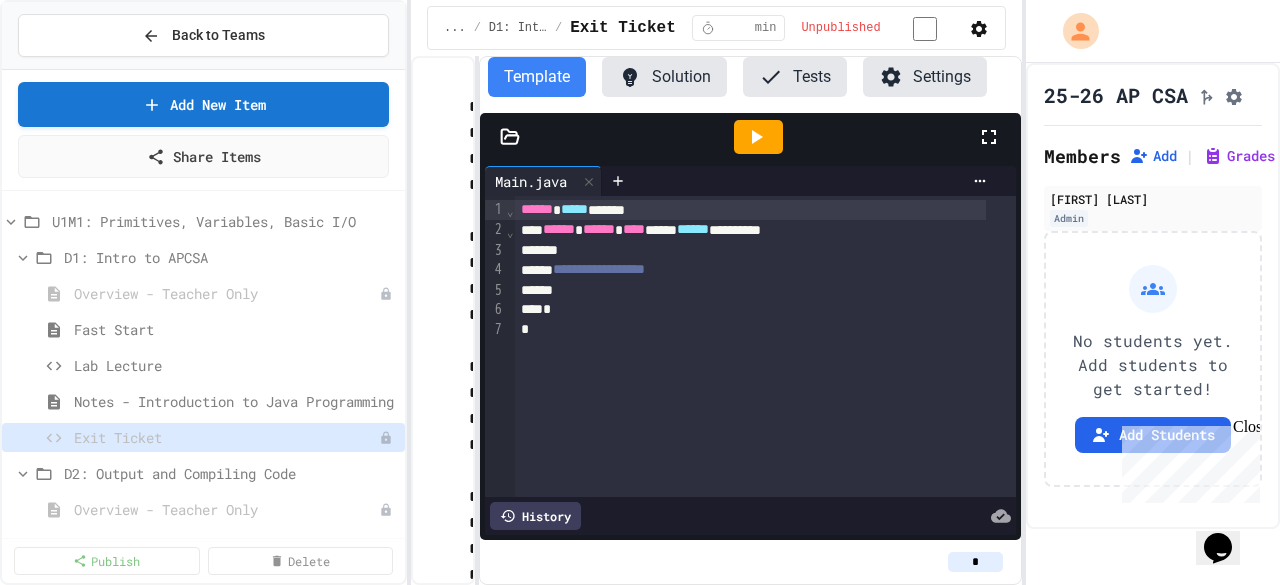 click on "**********" at bounding box center [469, 795] 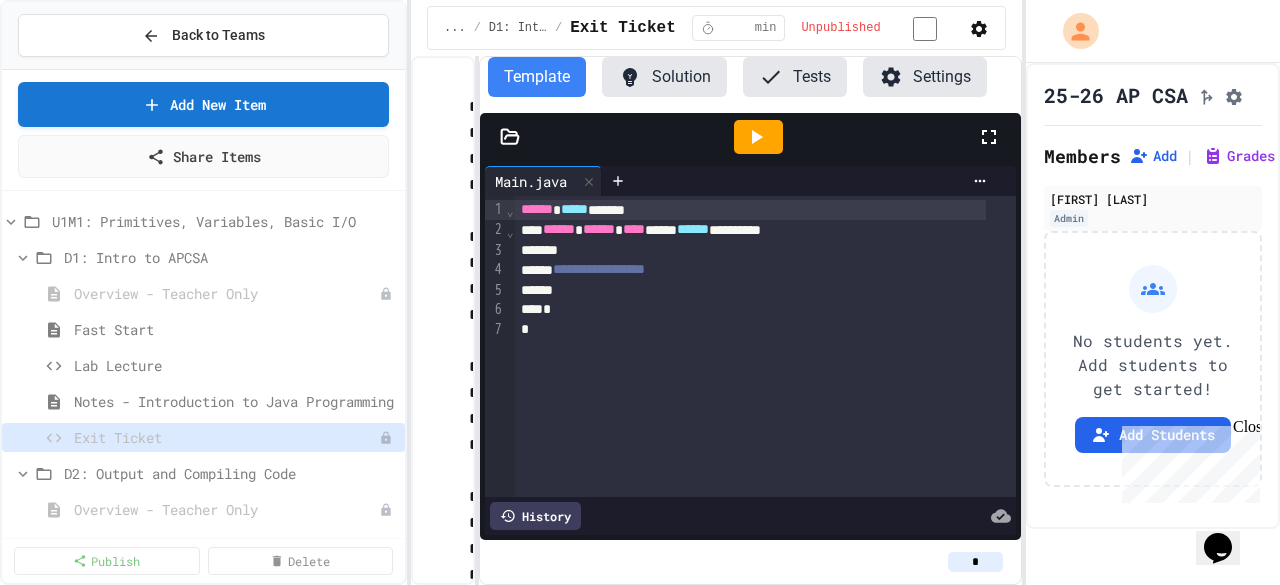 scroll, scrollTop: 1680, scrollLeft: 0, axis: vertical 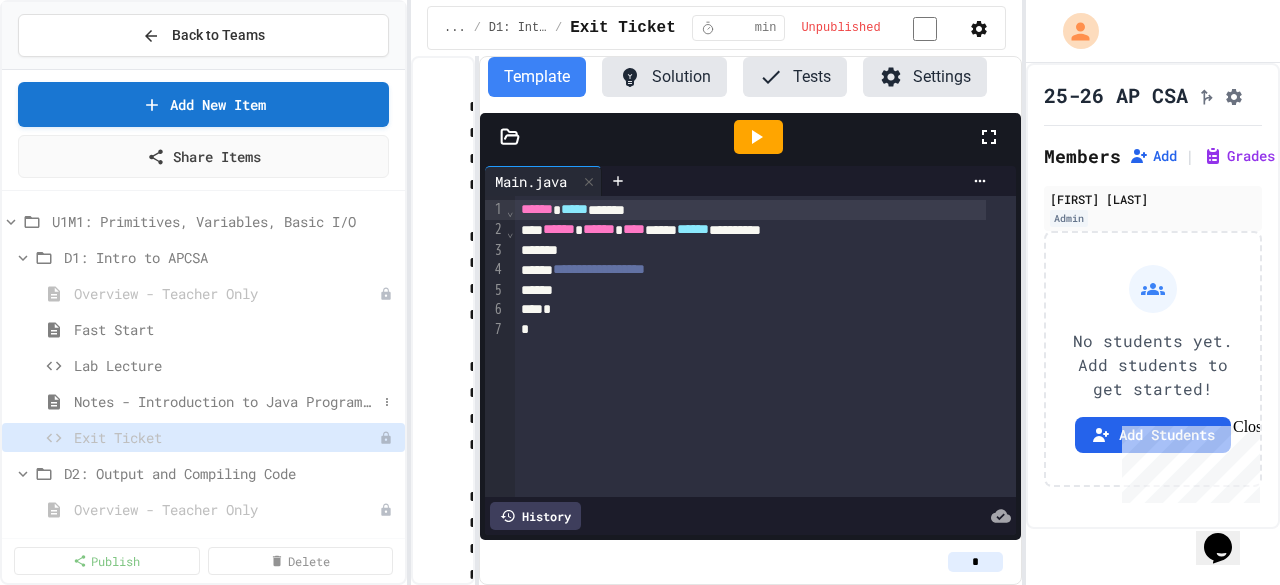 click on "Notes - Introduction to Java Programming" at bounding box center (225, 401) 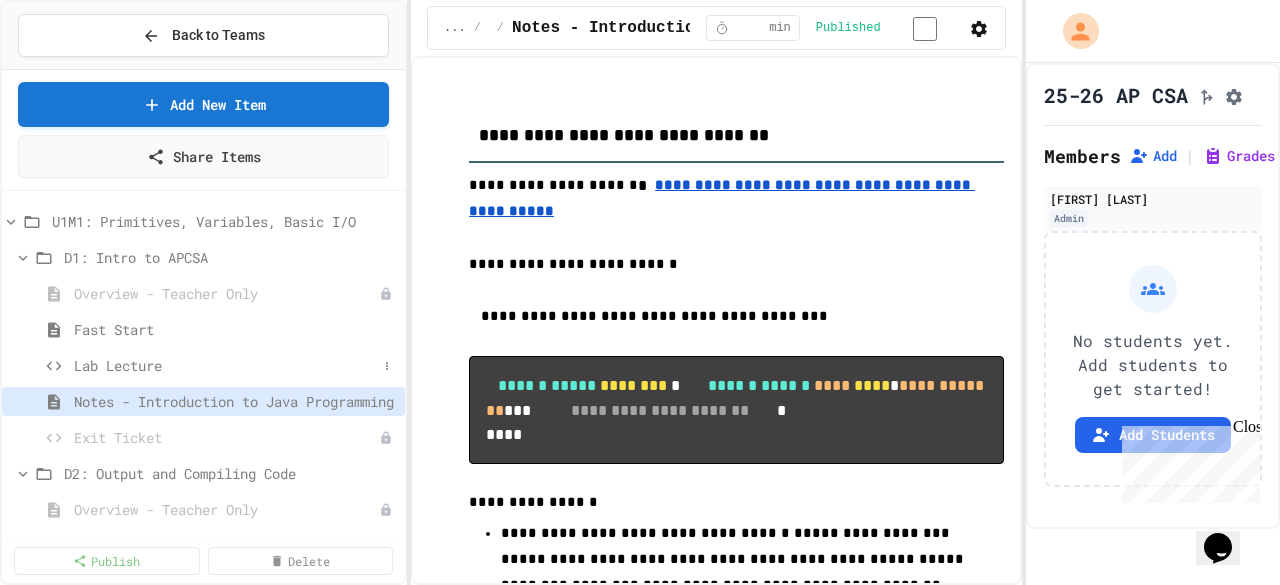 click on "Lab Lecture" at bounding box center (225, 365) 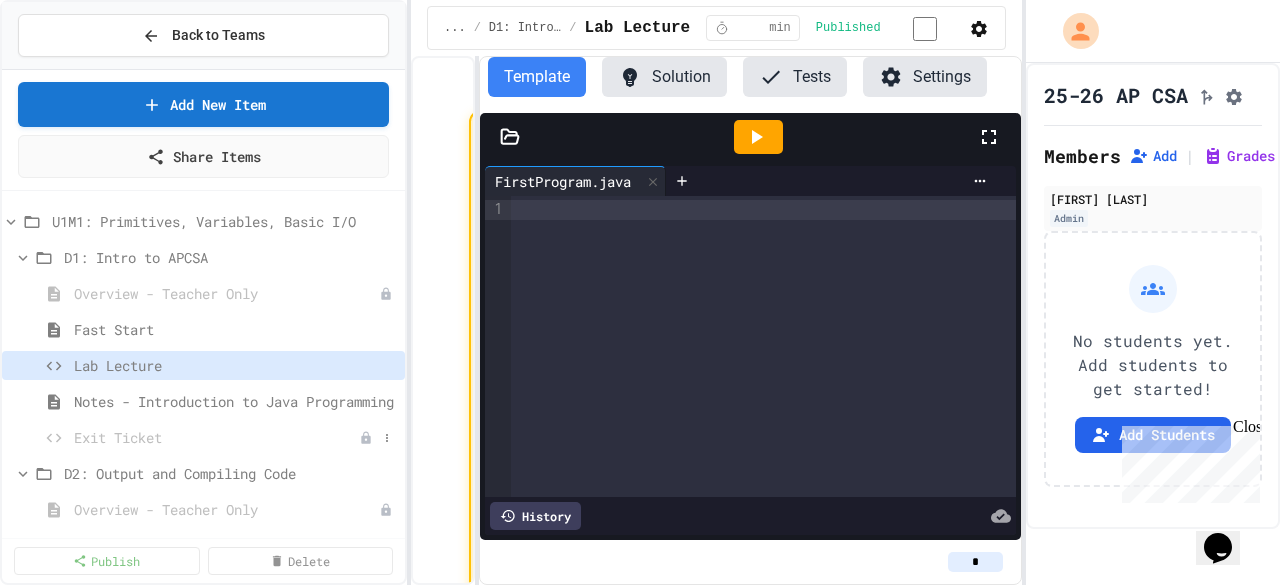 click on "Exit Ticket" at bounding box center [216, 437] 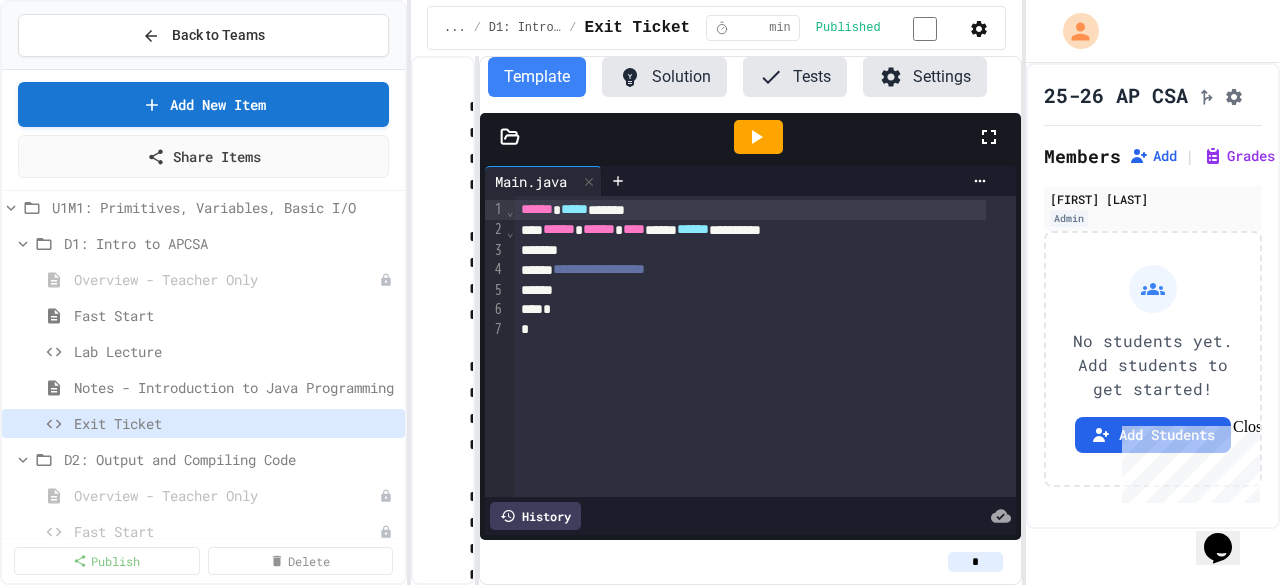 scroll, scrollTop: 0, scrollLeft: 0, axis: both 